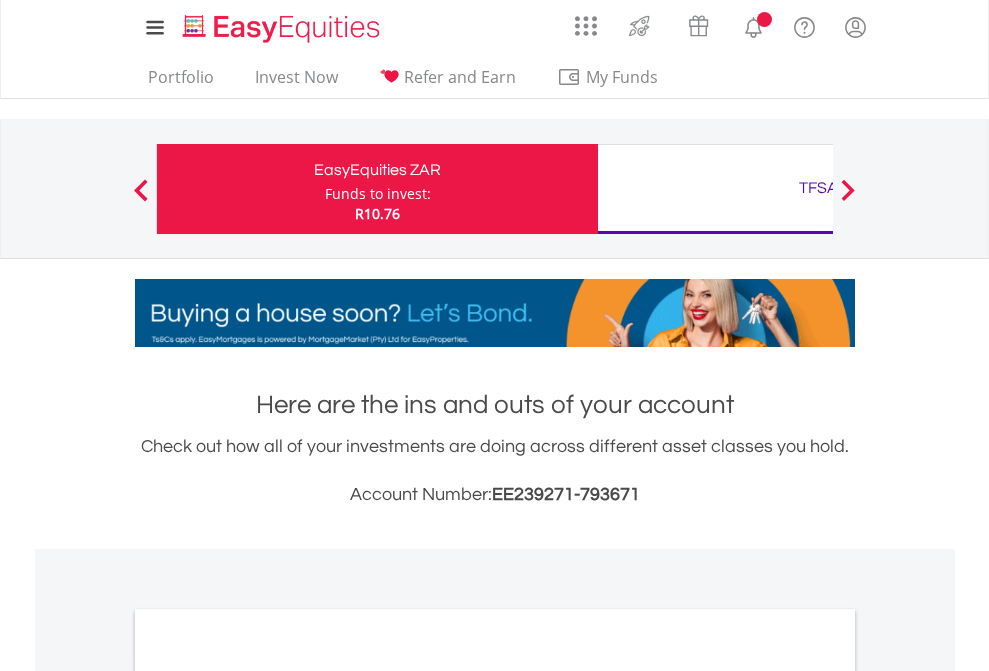 scroll, scrollTop: 0, scrollLeft: 0, axis: both 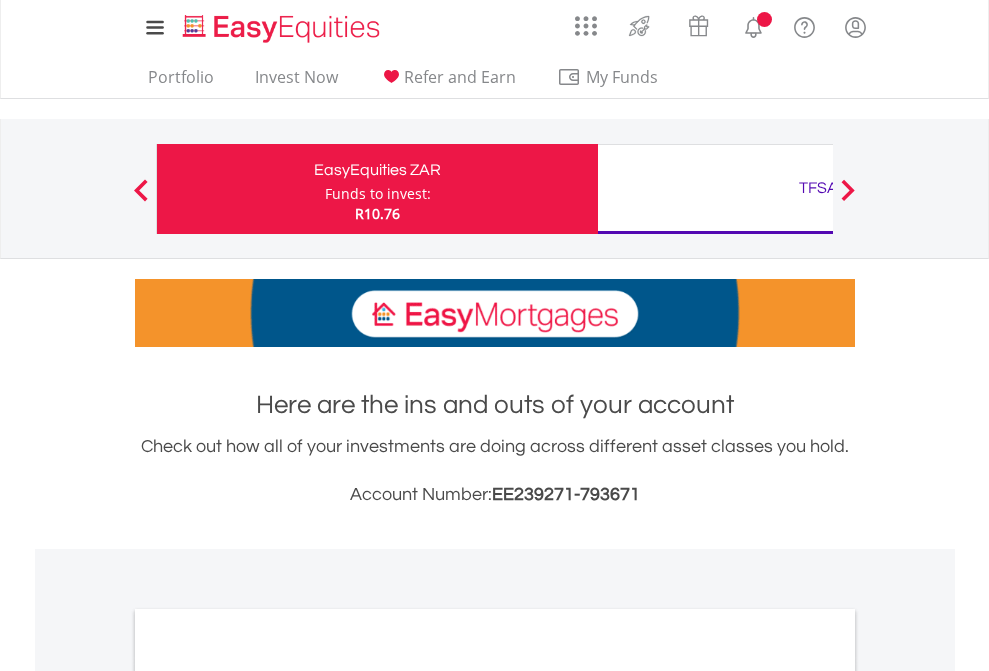 click on "Funds to invest:" at bounding box center [378, 194] 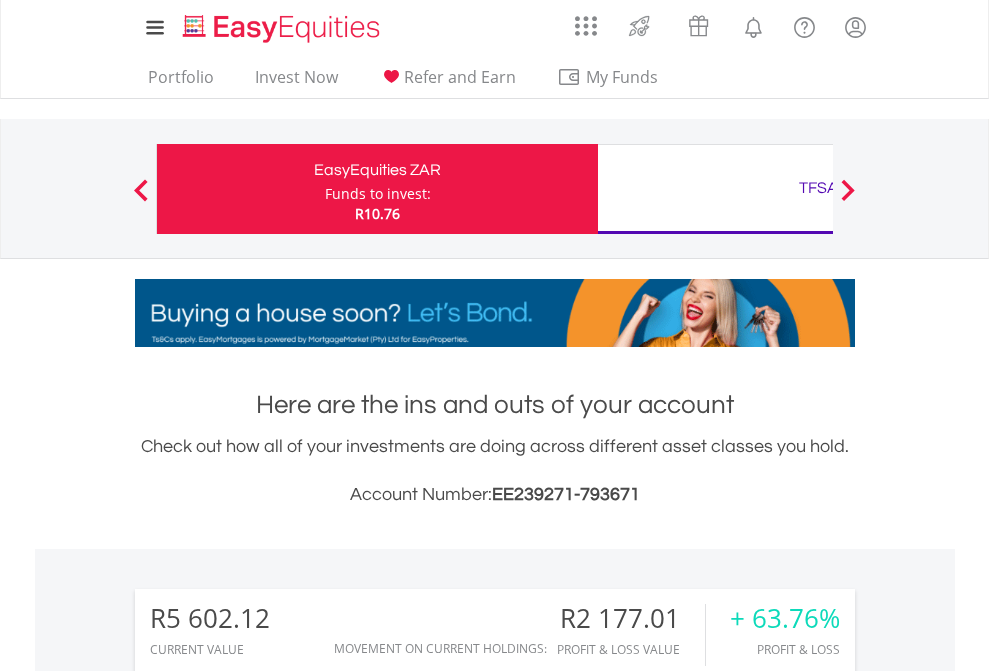 scroll, scrollTop: 999808, scrollLeft: 999687, axis: both 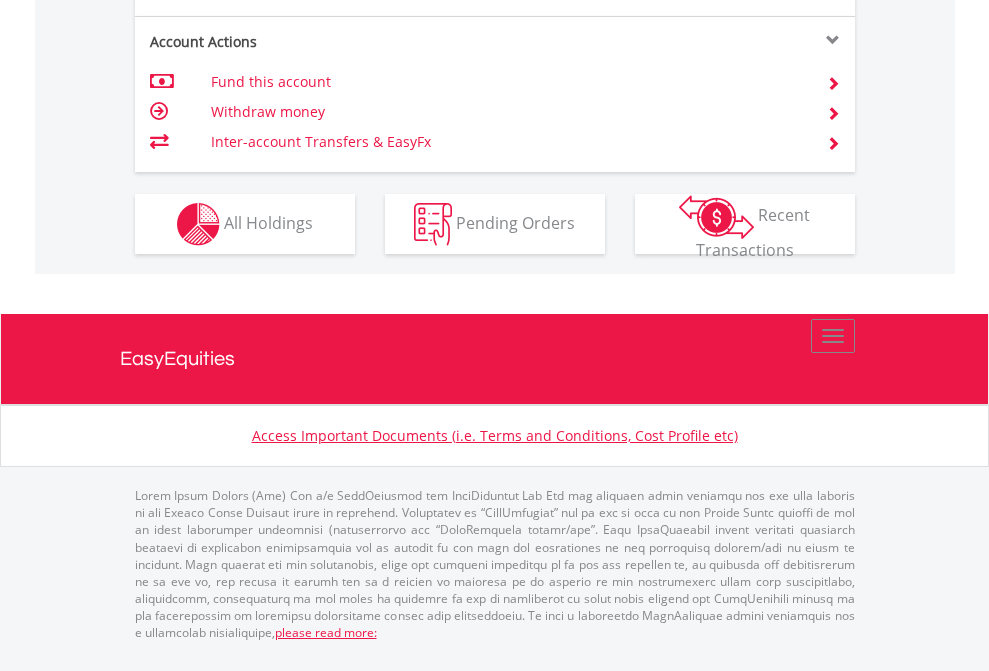 click on "Investment types" at bounding box center (706, -337) 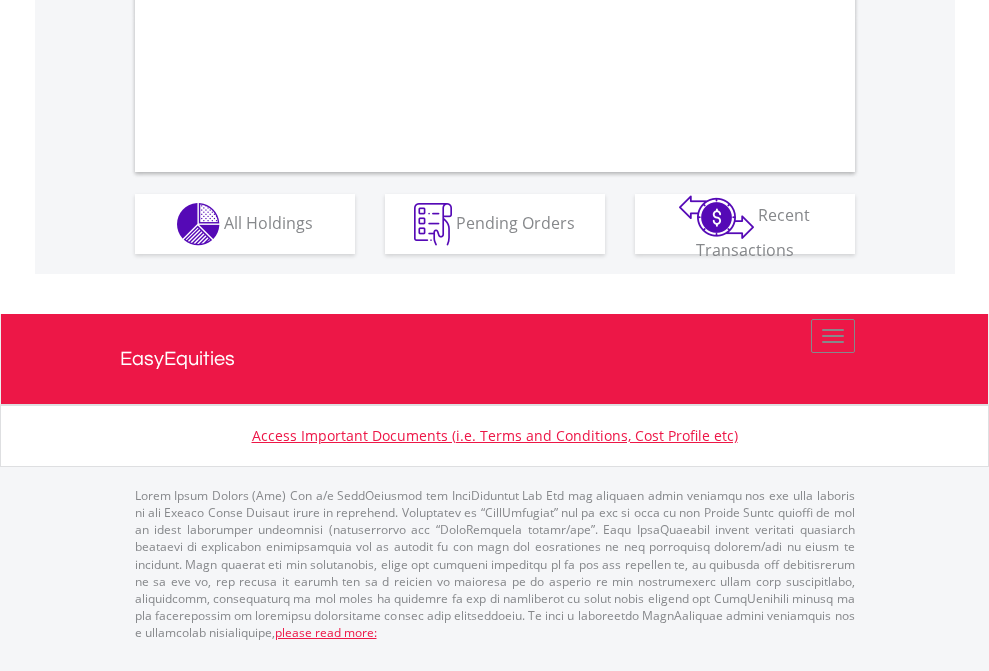 scroll, scrollTop: 1870, scrollLeft: 0, axis: vertical 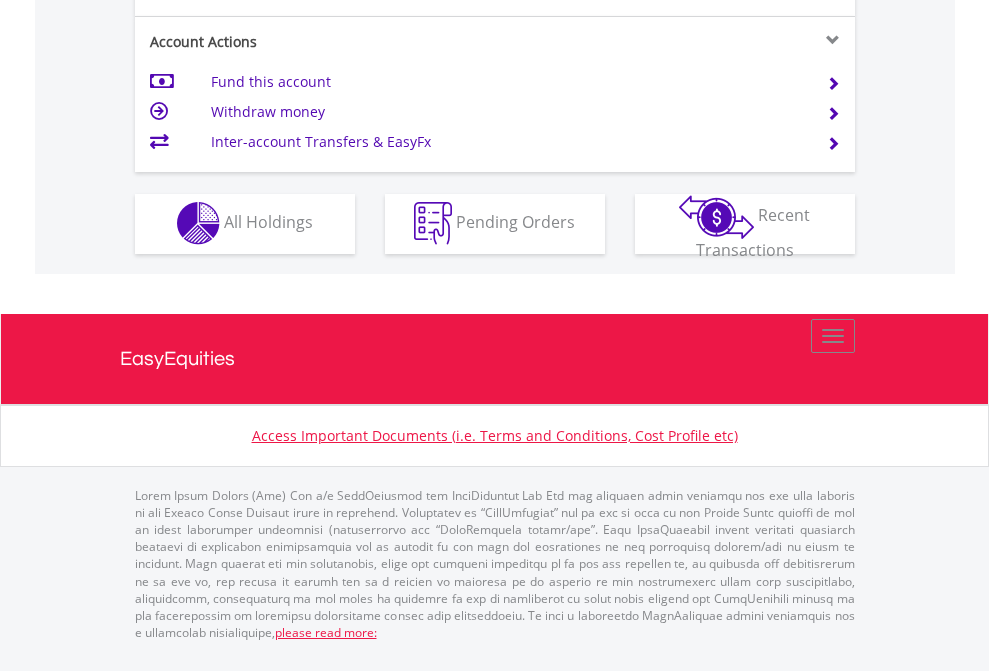 click on "Investment types" at bounding box center (706, -353) 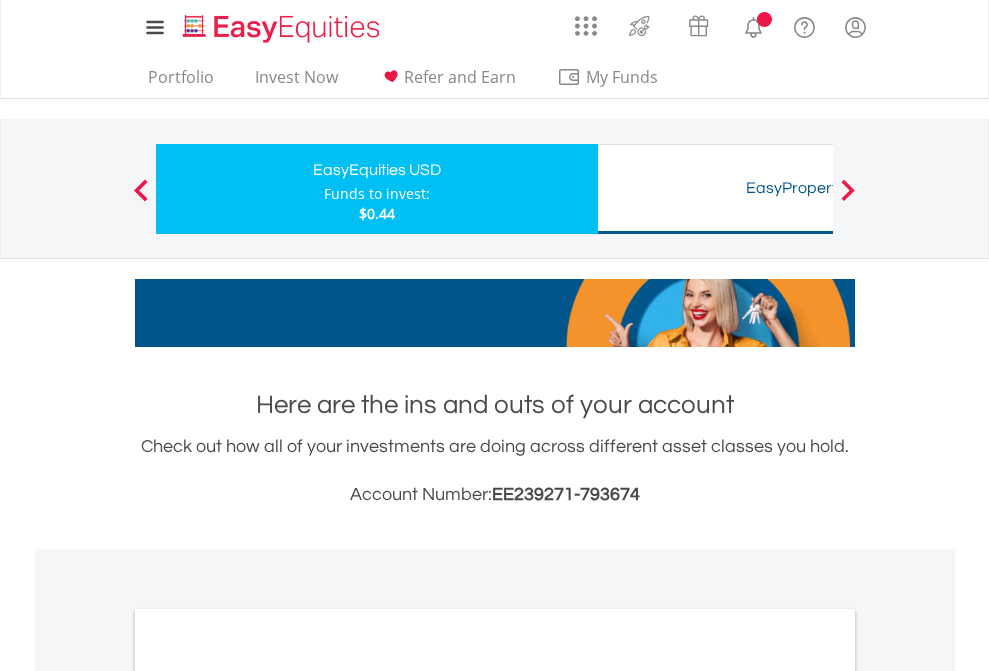 scroll, scrollTop: 0, scrollLeft: 0, axis: both 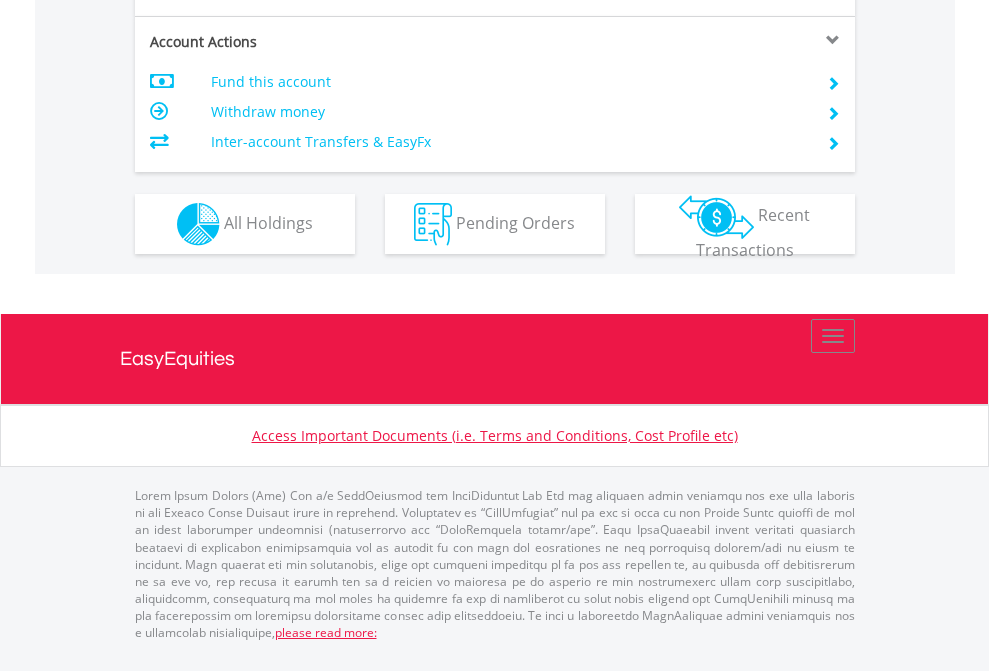 click on "Investment types" at bounding box center [706, -337] 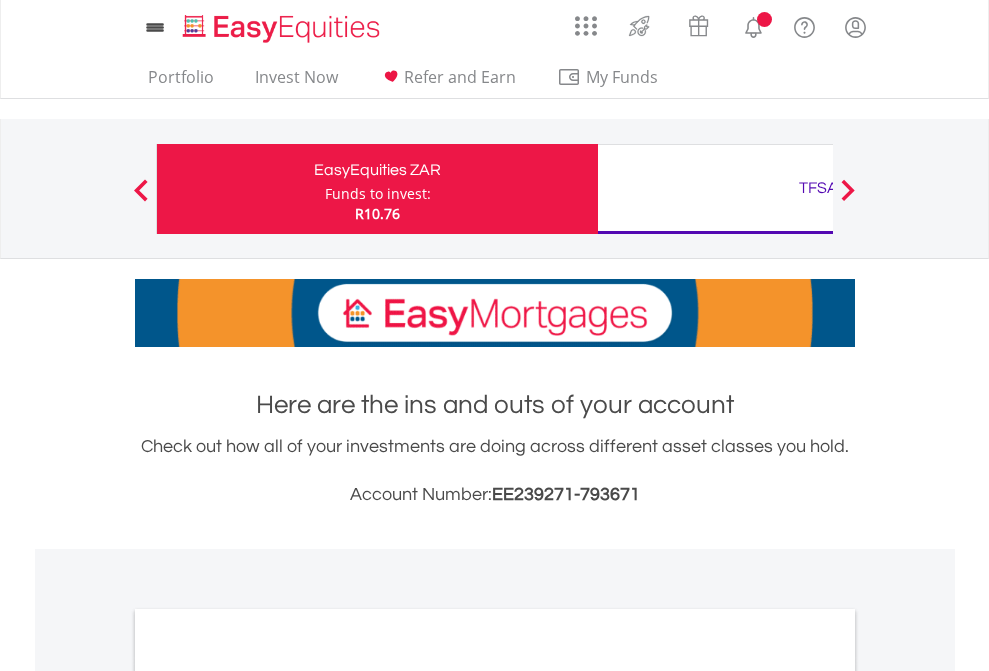 scroll, scrollTop: 1202, scrollLeft: 0, axis: vertical 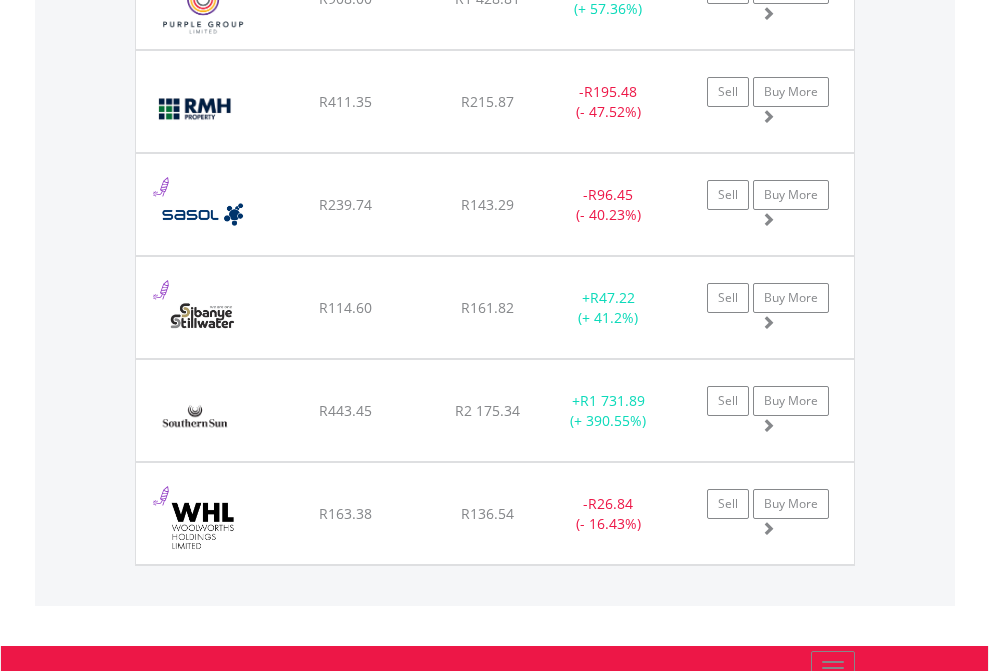 click on "TFSA" at bounding box center [818, -2156] 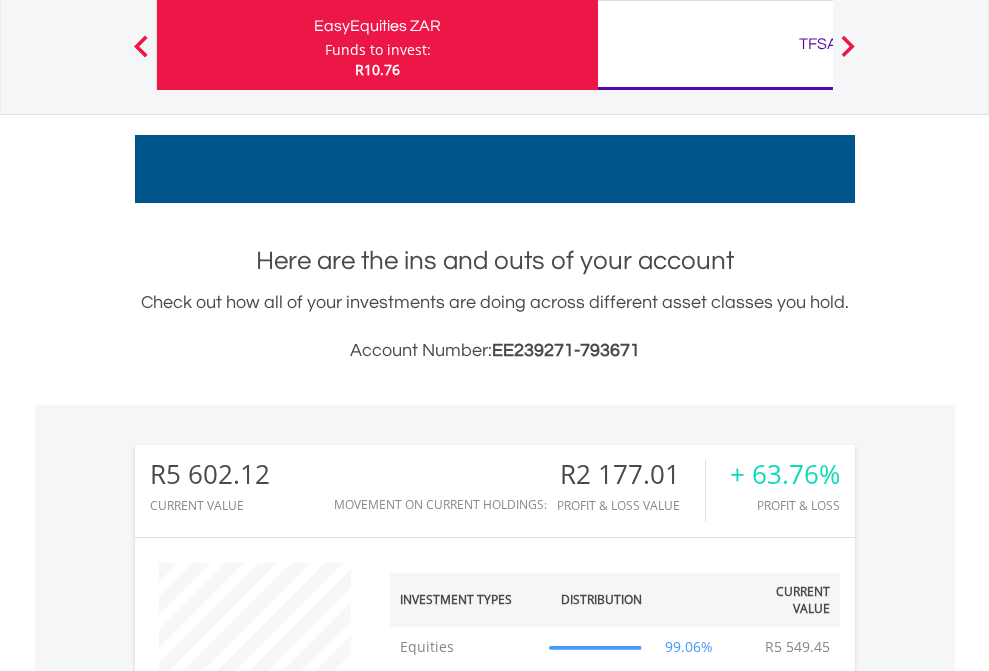 click on "All Holdings" at bounding box center [268, 1442] 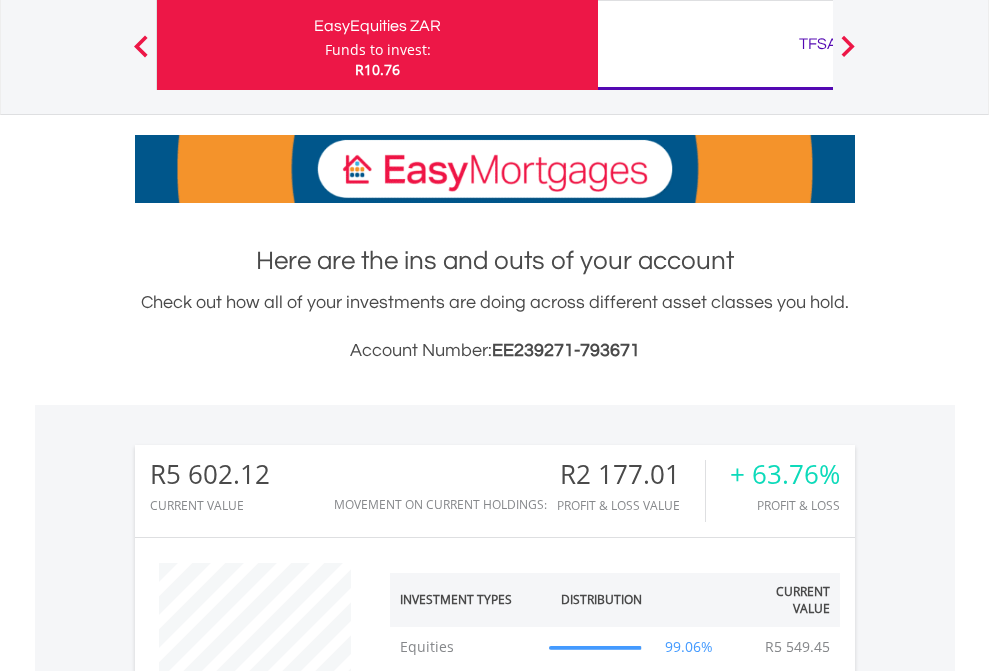 scroll, scrollTop: 1613, scrollLeft: 0, axis: vertical 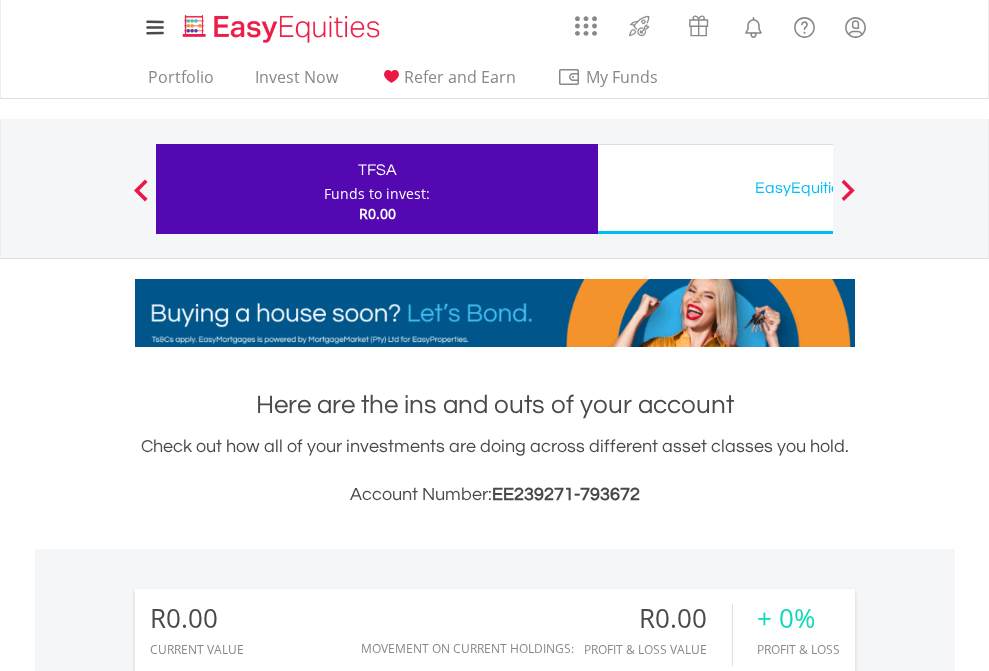 click on "EasyEquities USD" at bounding box center [818, 188] 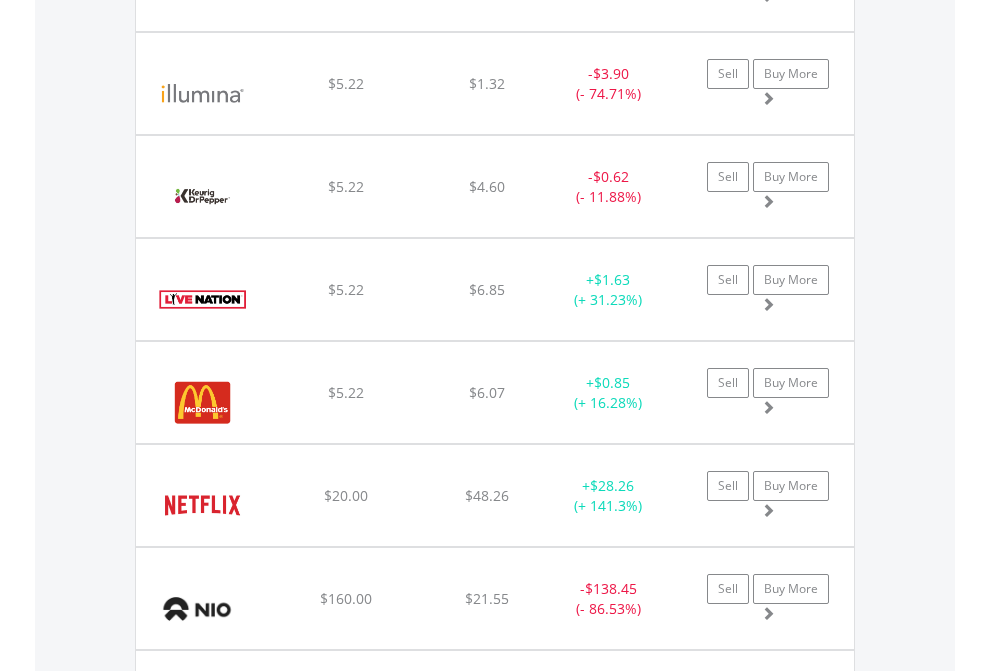 scroll, scrollTop: 2225, scrollLeft: 0, axis: vertical 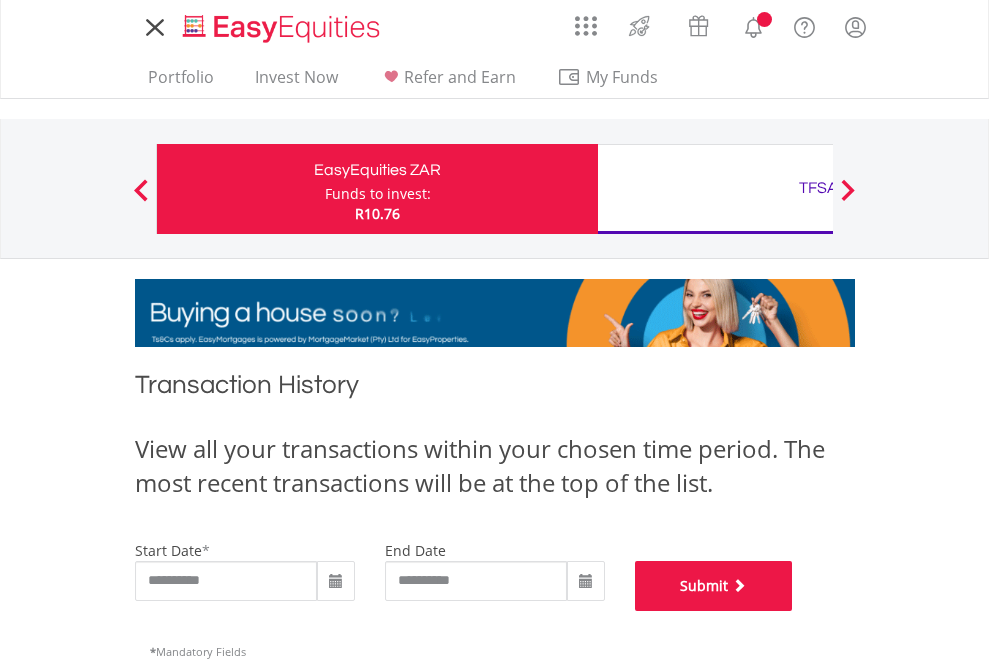 click on "Submit" at bounding box center (714, 586) 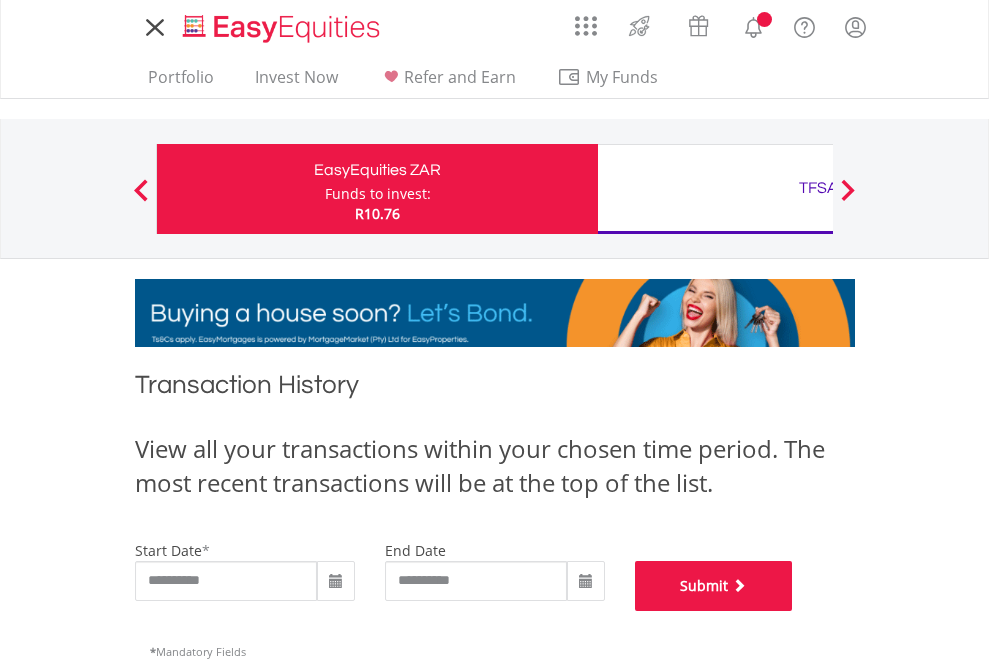 scroll, scrollTop: 811, scrollLeft: 0, axis: vertical 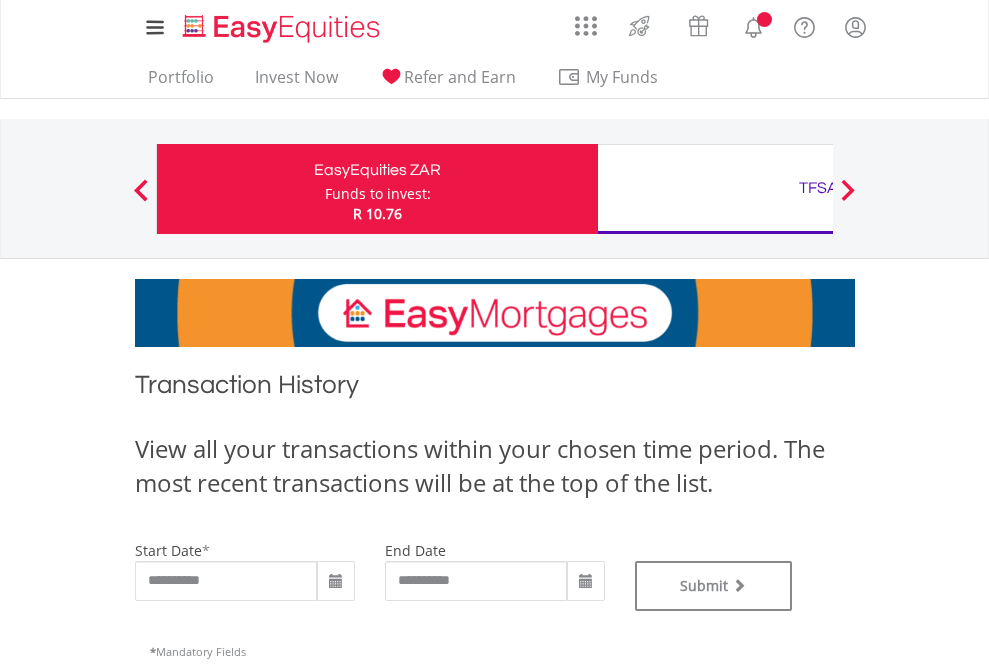 click on "TFSA" at bounding box center (818, 188) 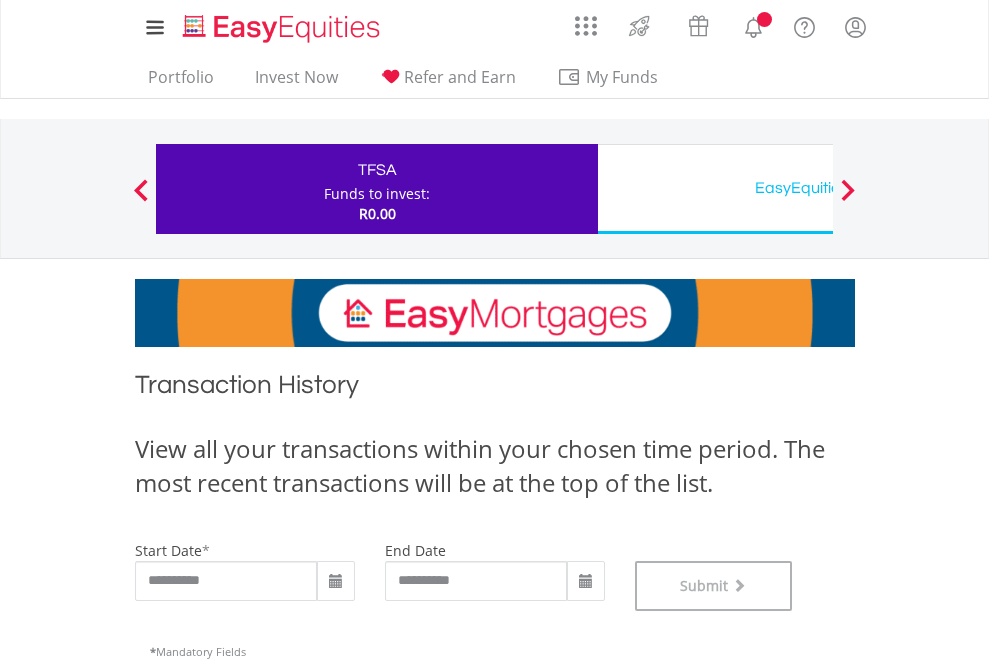 scroll, scrollTop: 811, scrollLeft: 0, axis: vertical 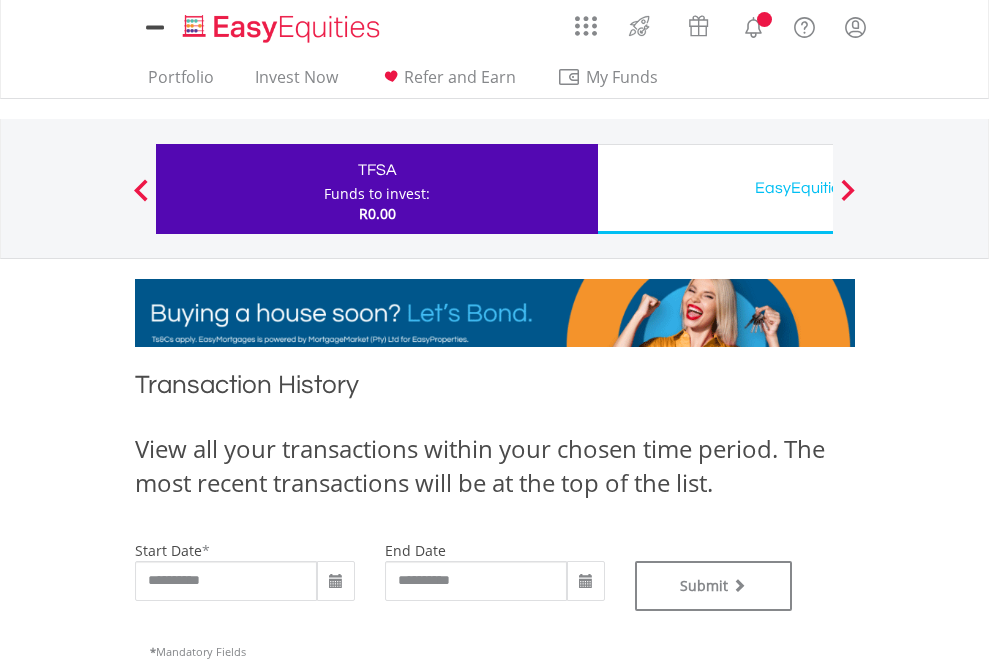 click on "EasyEquities USD" at bounding box center (818, 188) 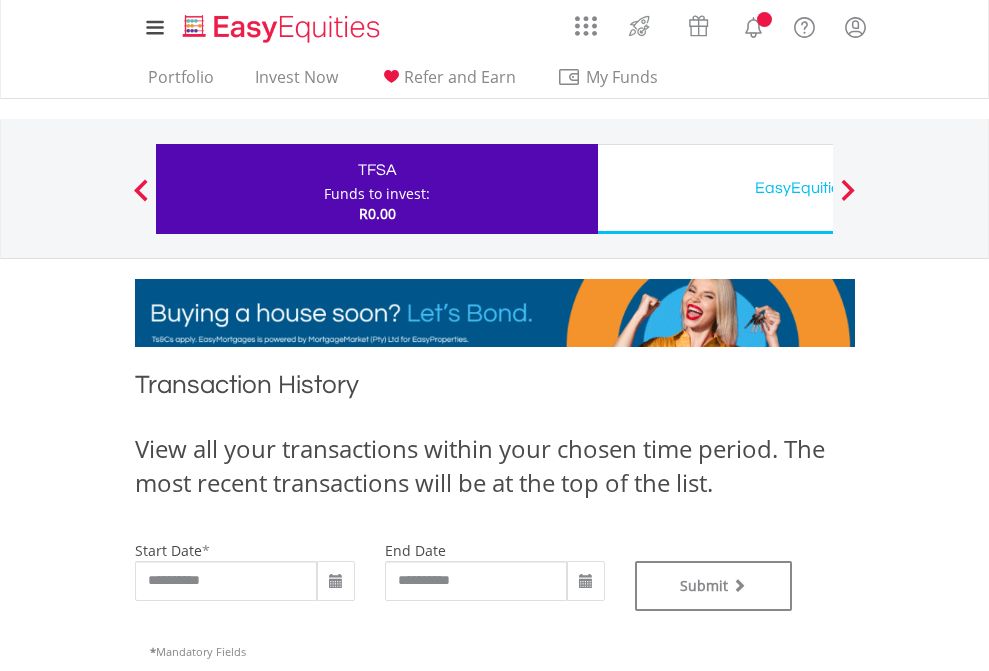 type on "**********" 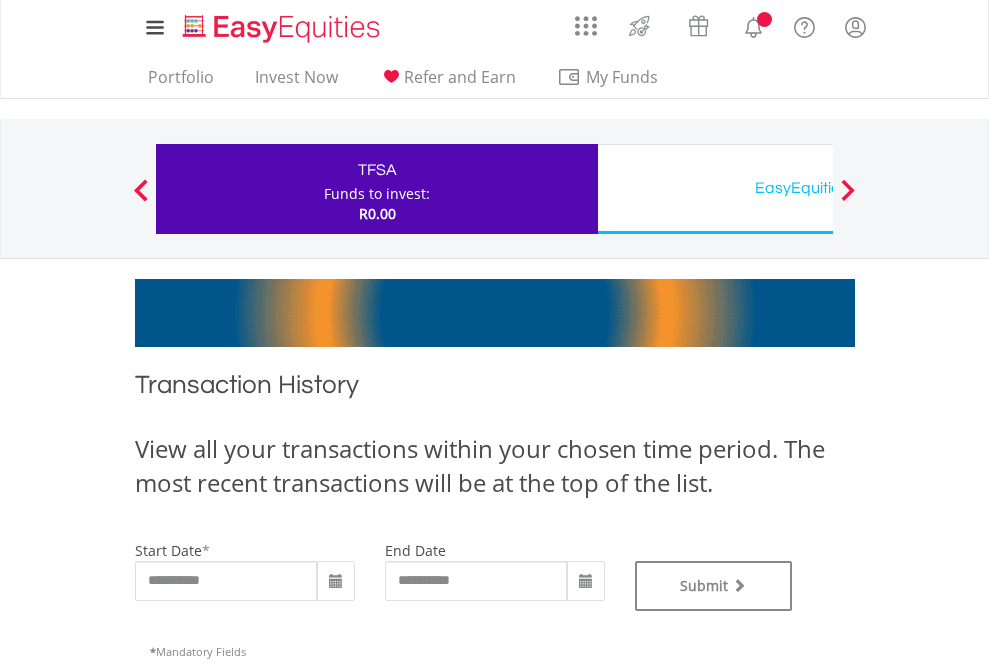 type on "**********" 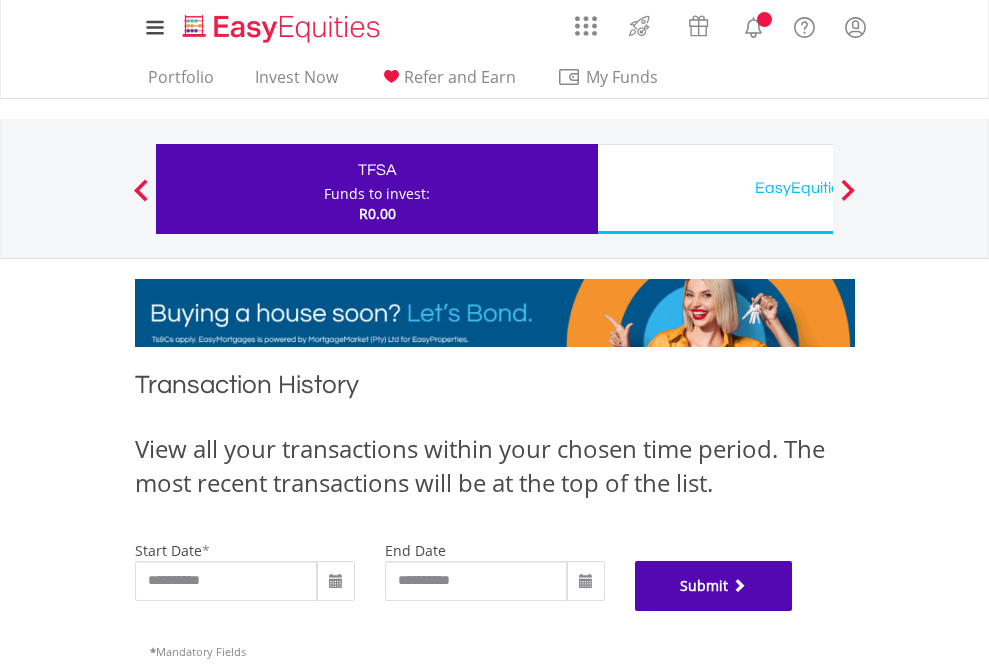 click on "Submit" at bounding box center (714, 586) 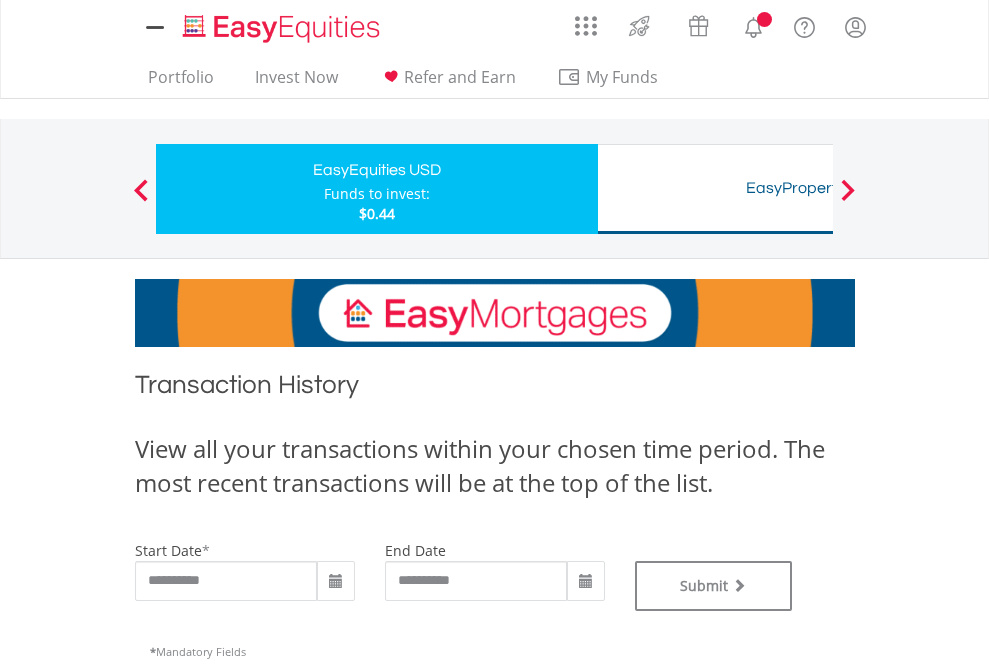 scroll, scrollTop: 0, scrollLeft: 0, axis: both 